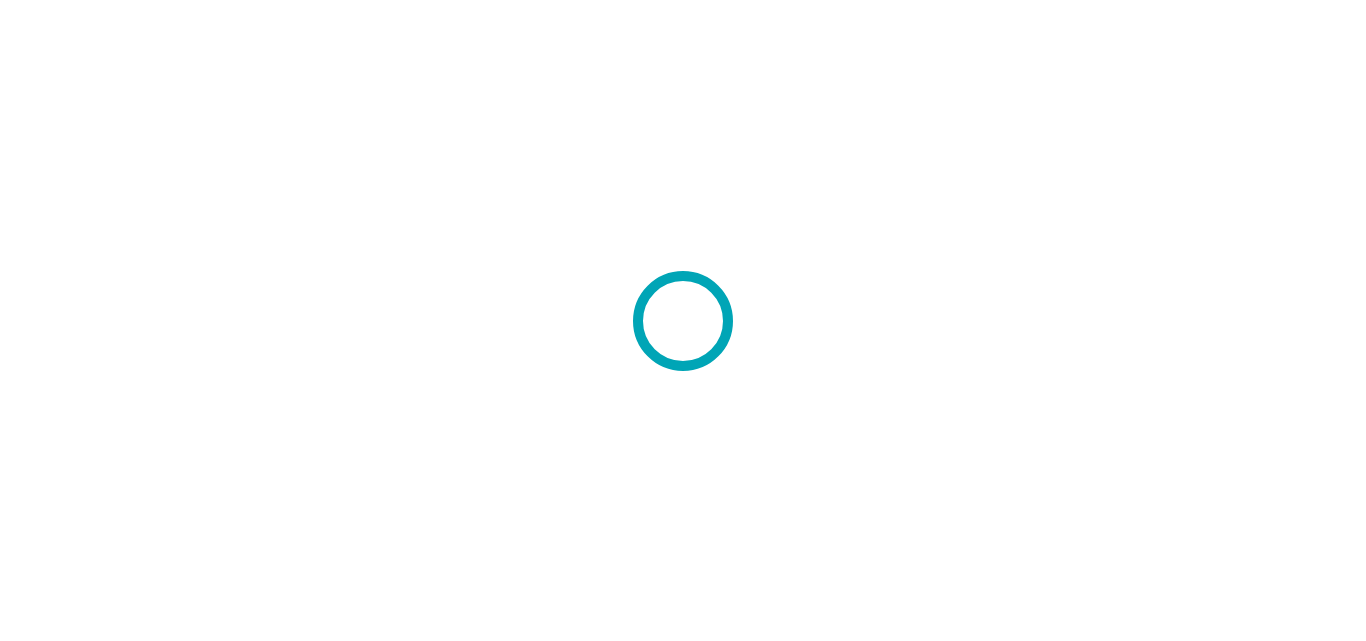 scroll, scrollTop: 0, scrollLeft: 0, axis: both 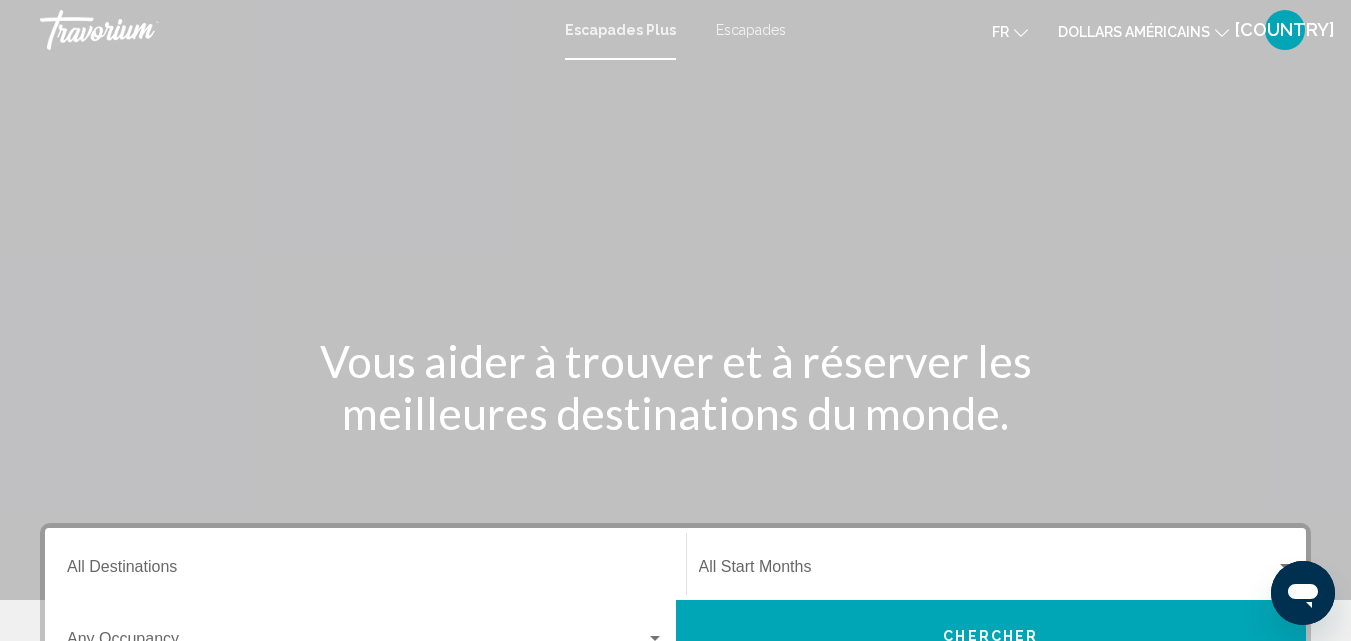click on "Escapades" at bounding box center (751, 30) 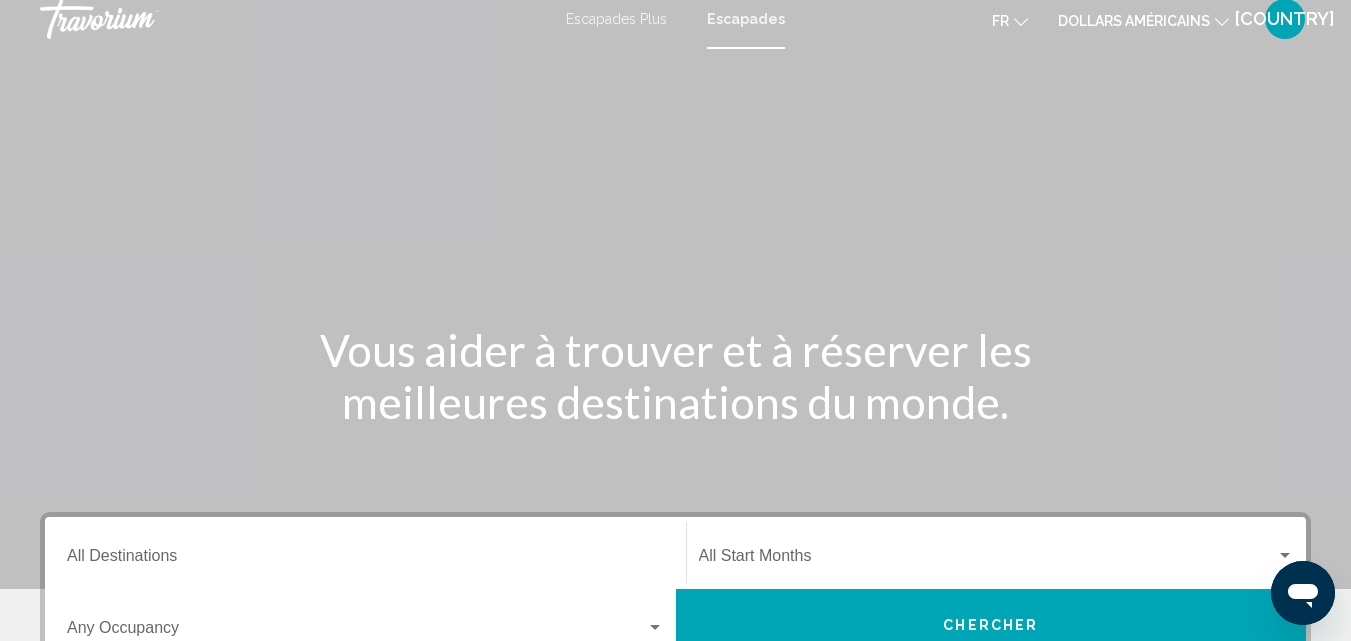 scroll, scrollTop: 0, scrollLeft: 0, axis: both 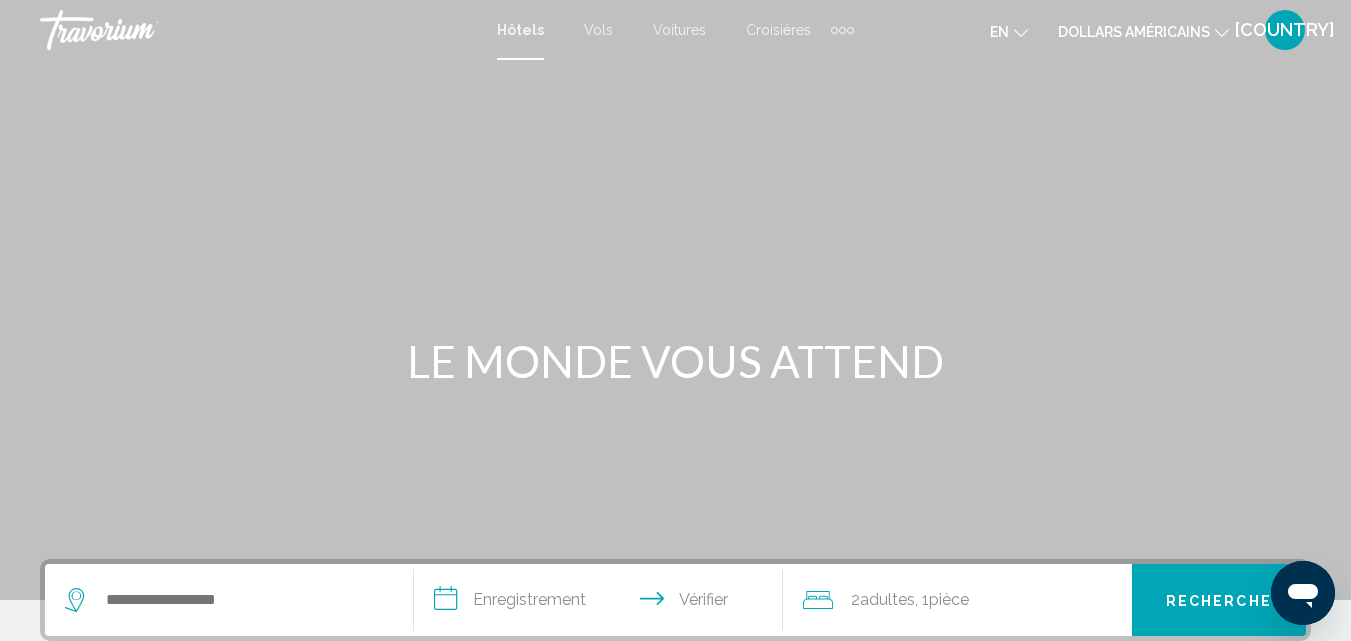 click at bounding box center [675, 300] 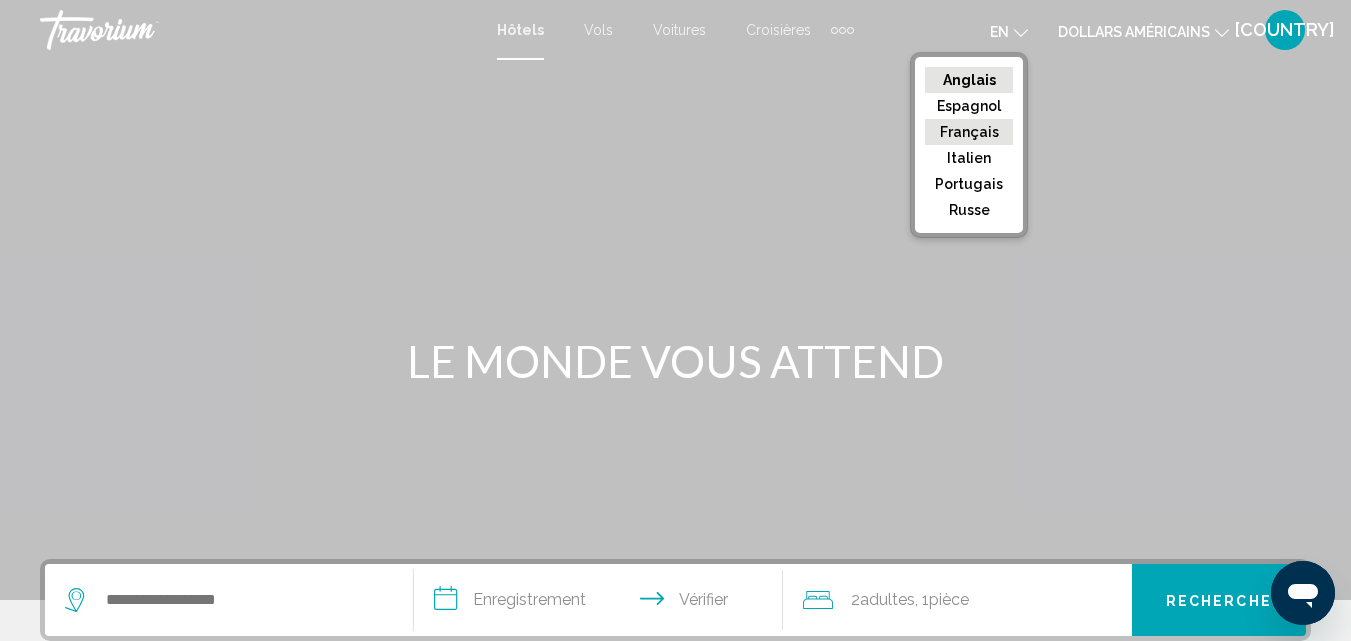 click on "Français" 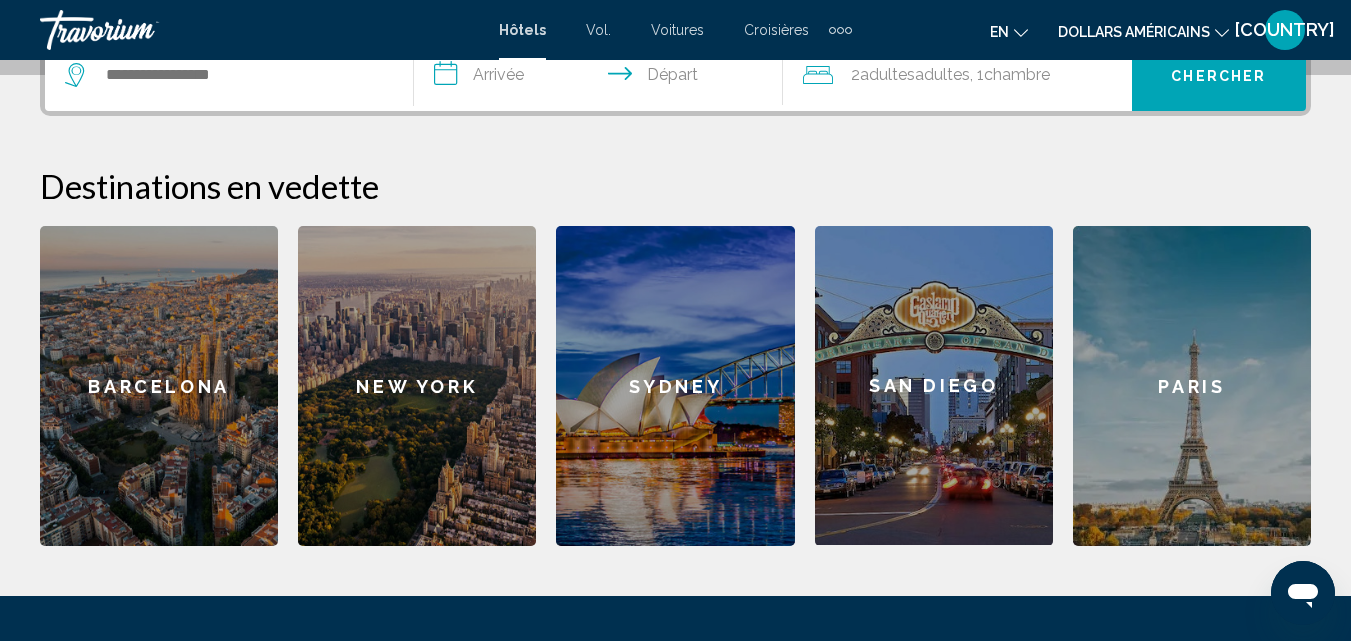 scroll, scrollTop: 425, scrollLeft: 0, axis: vertical 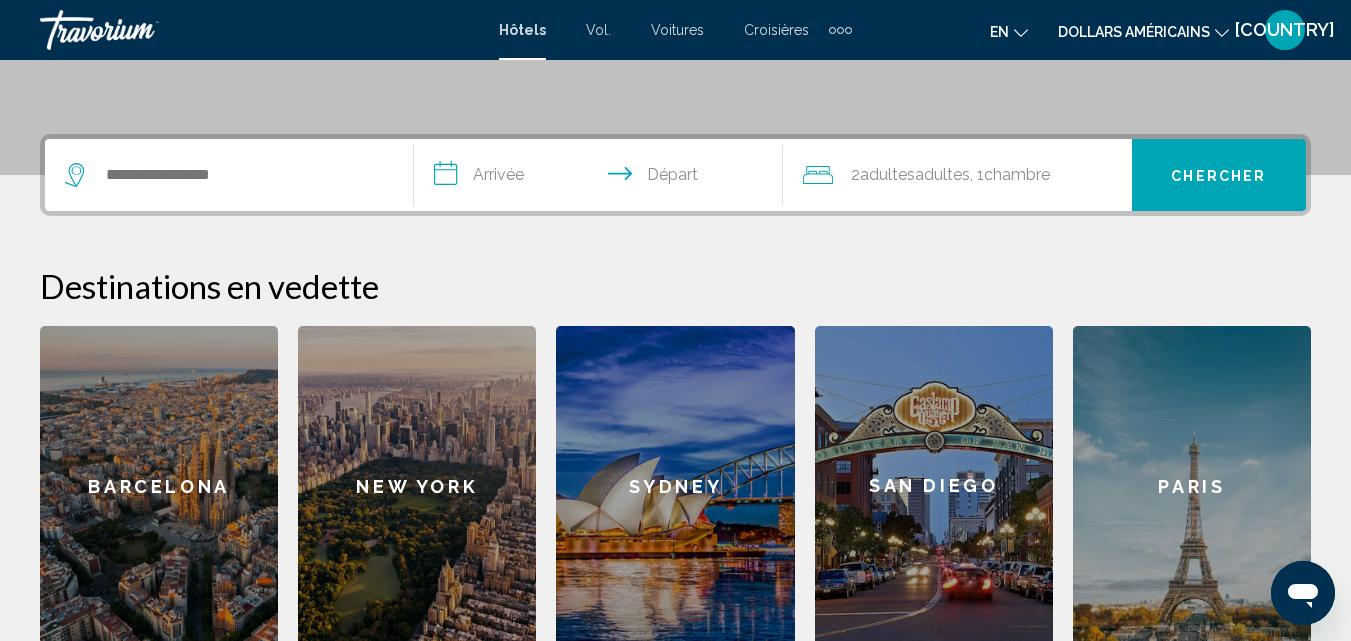 click on "Barcelona" at bounding box center (159, 486) 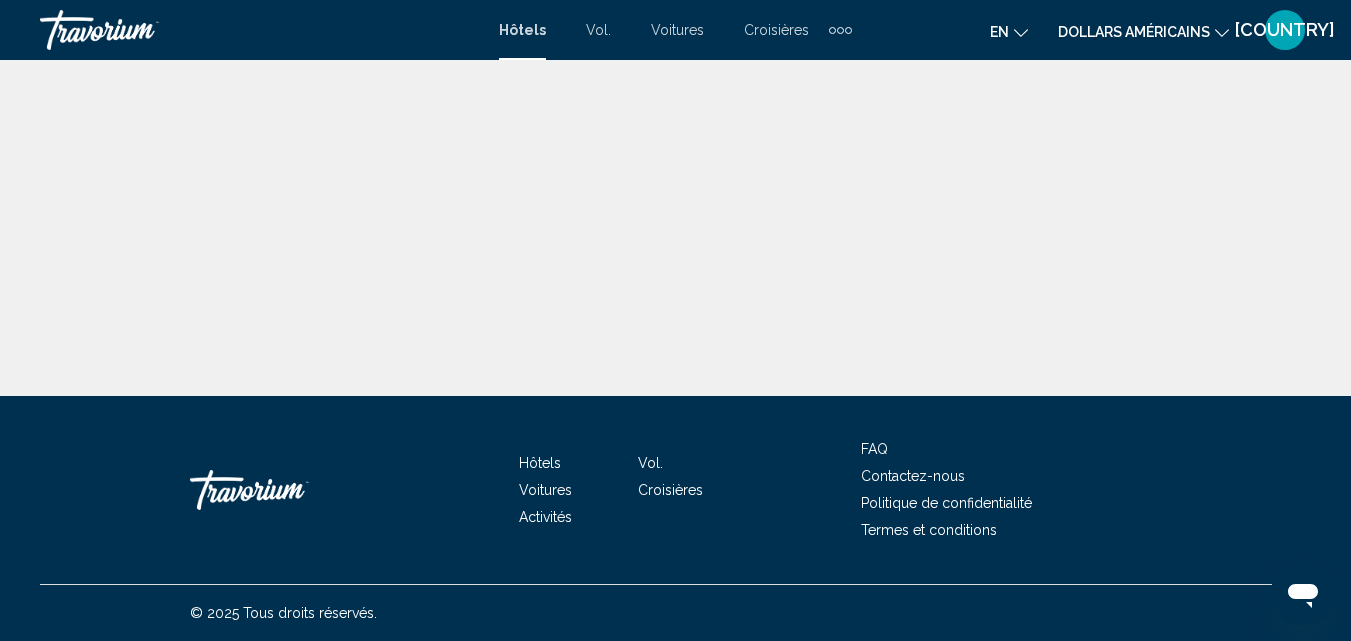 scroll, scrollTop: 0, scrollLeft: 0, axis: both 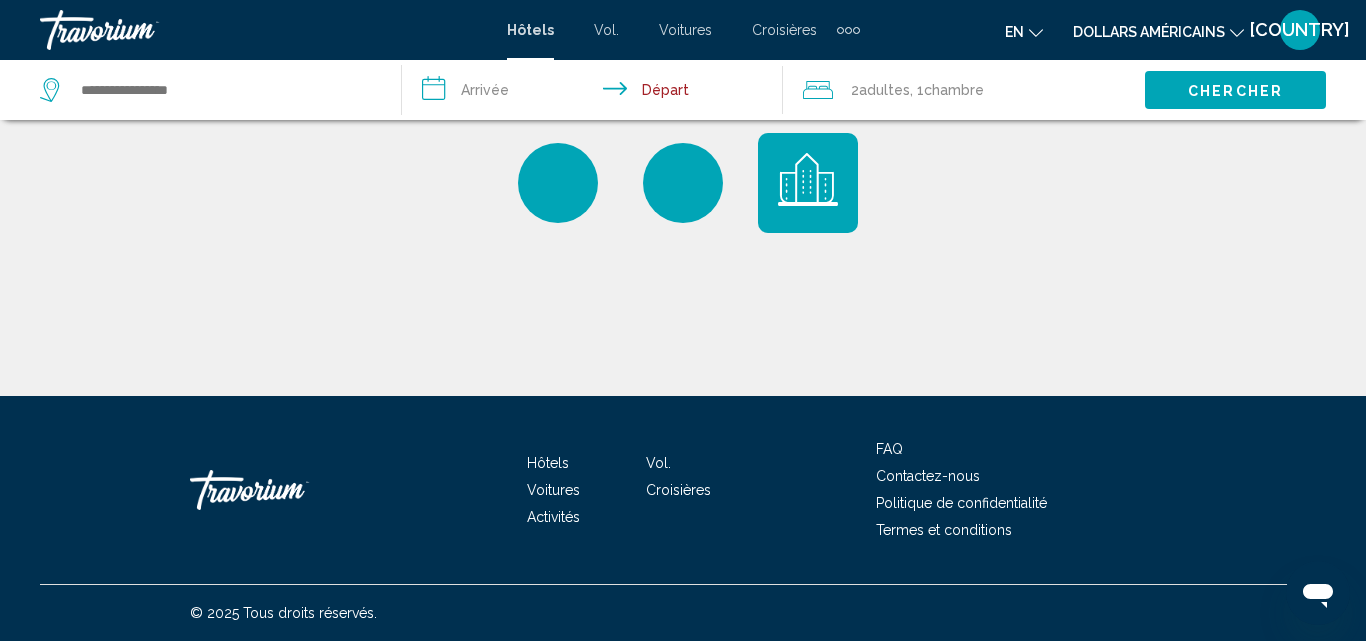 type on "**********" 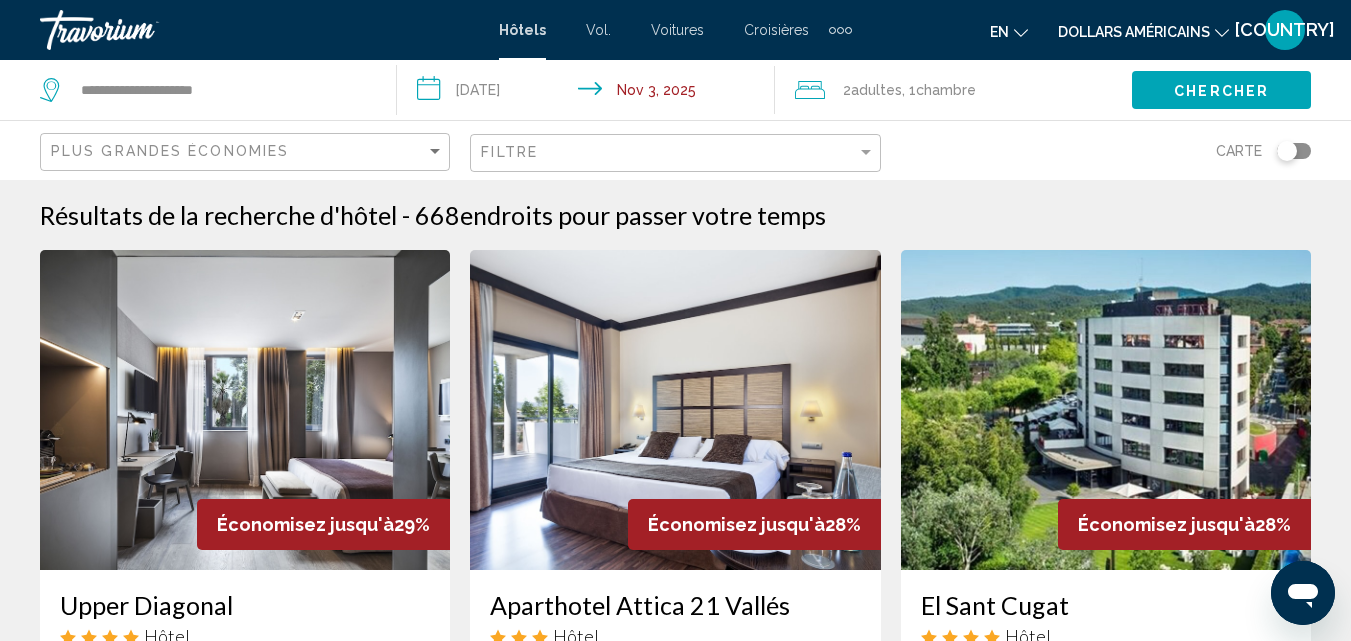 click on "**********" at bounding box center [589, 93] 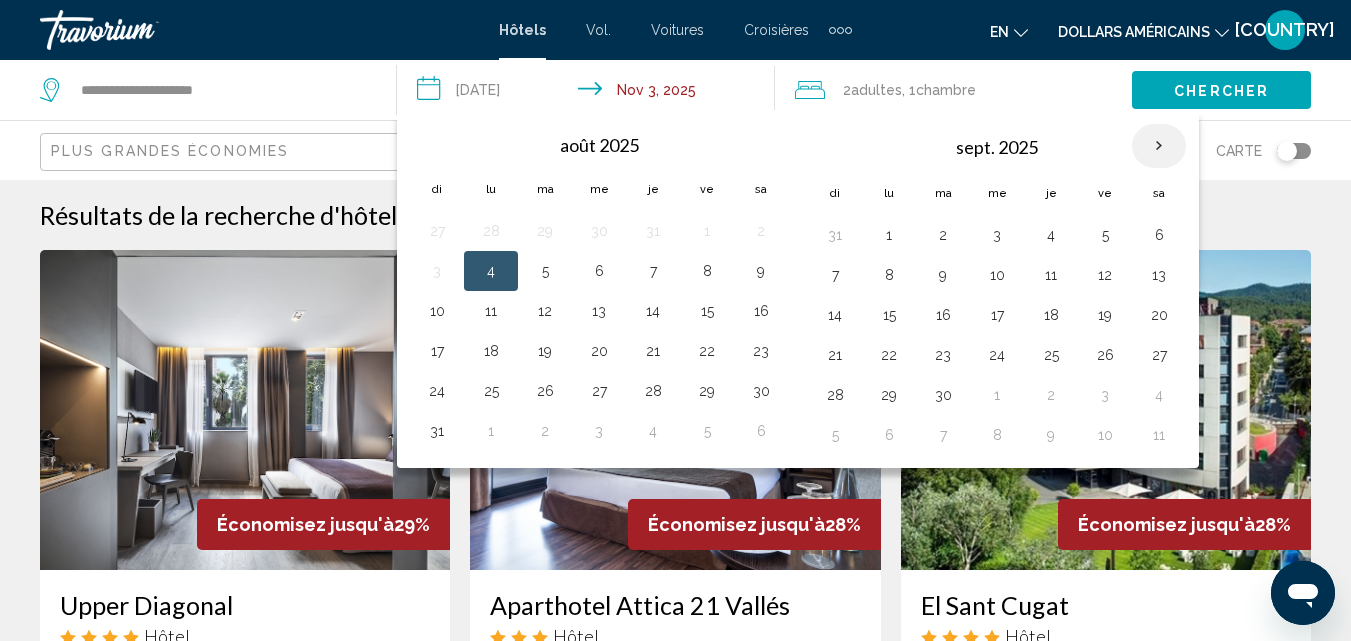 click at bounding box center (1159, 146) 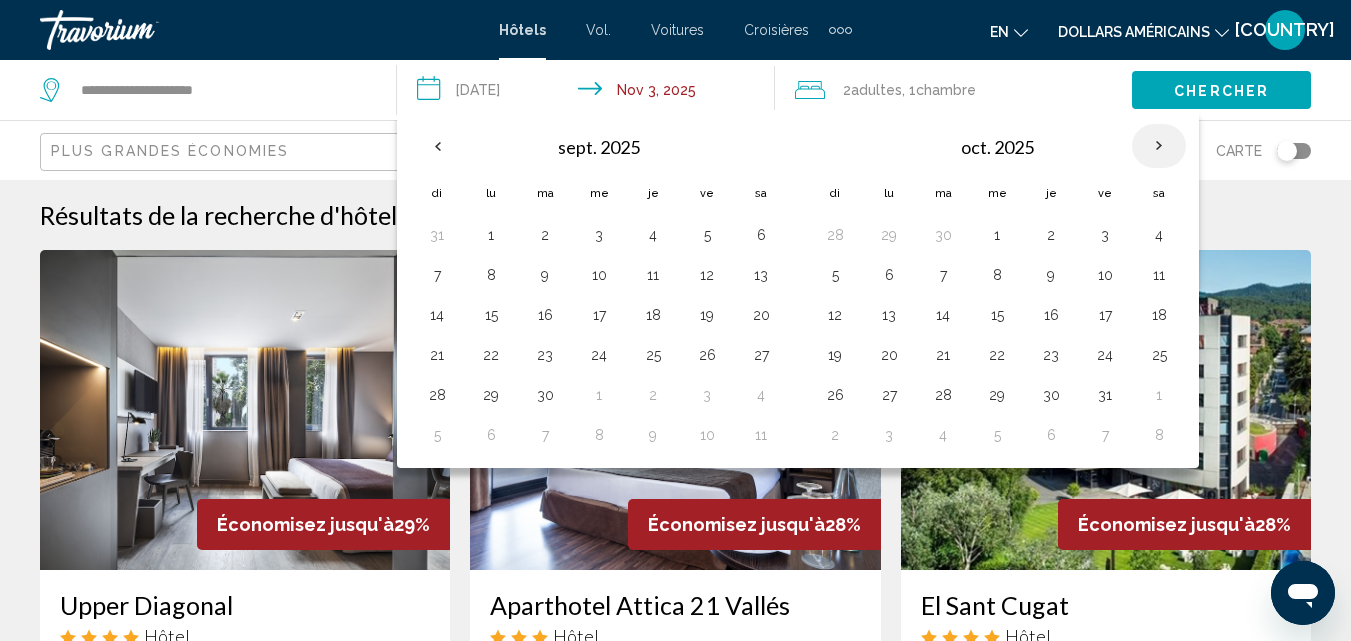 click at bounding box center (1159, 146) 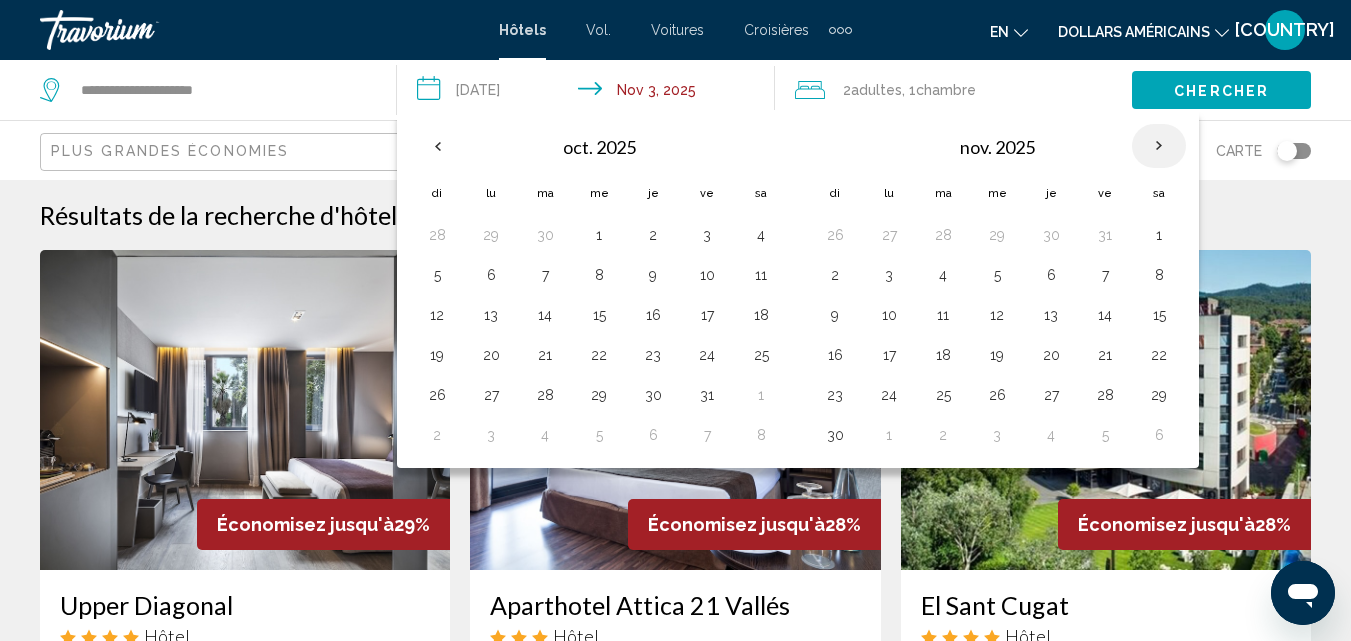 click at bounding box center [1159, 146] 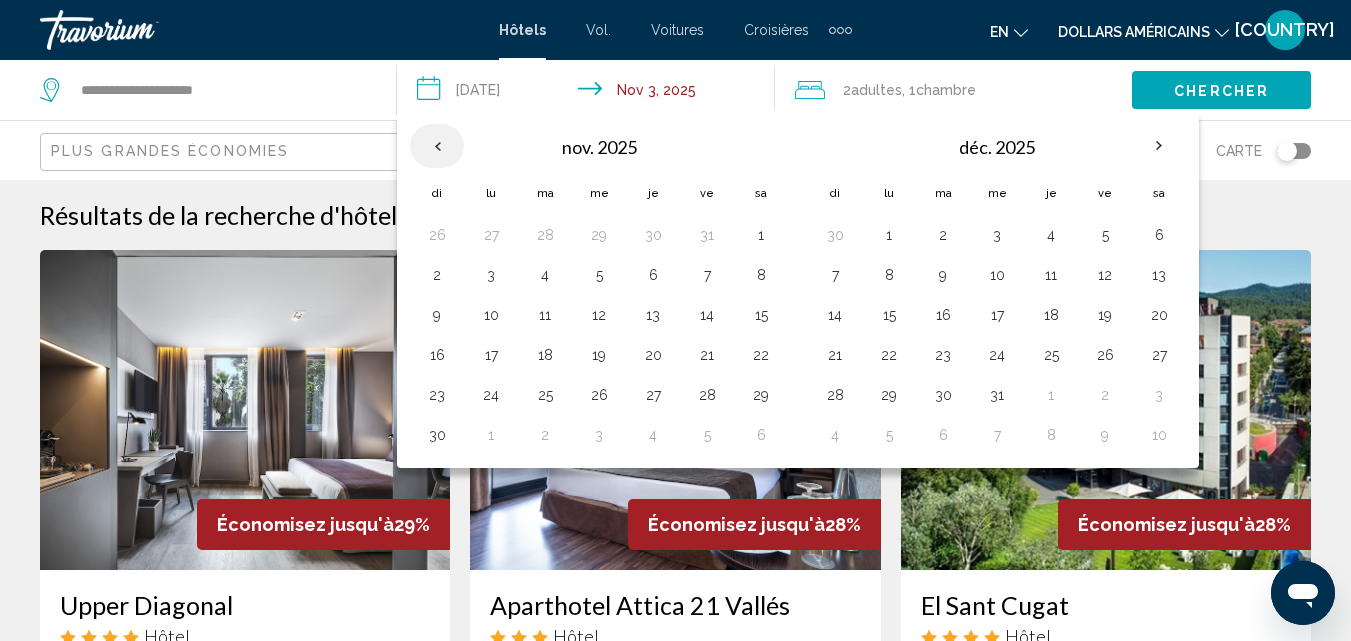 click at bounding box center (437, 146) 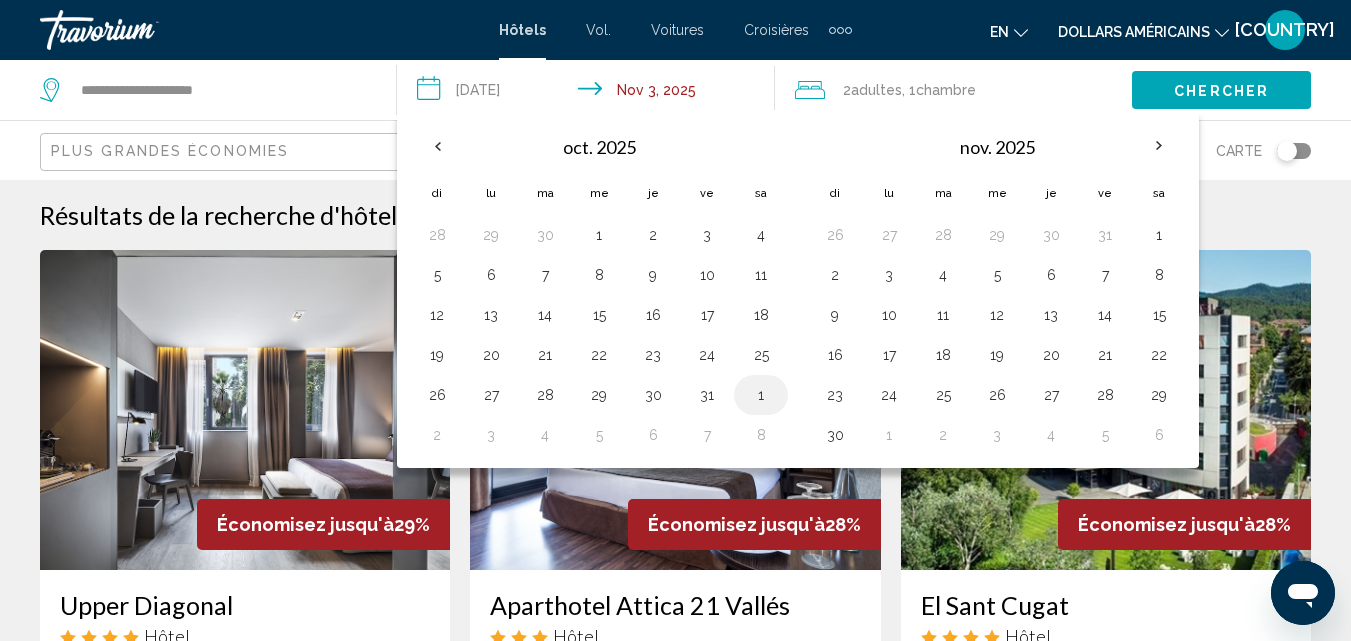 click on "1" at bounding box center (761, 395) 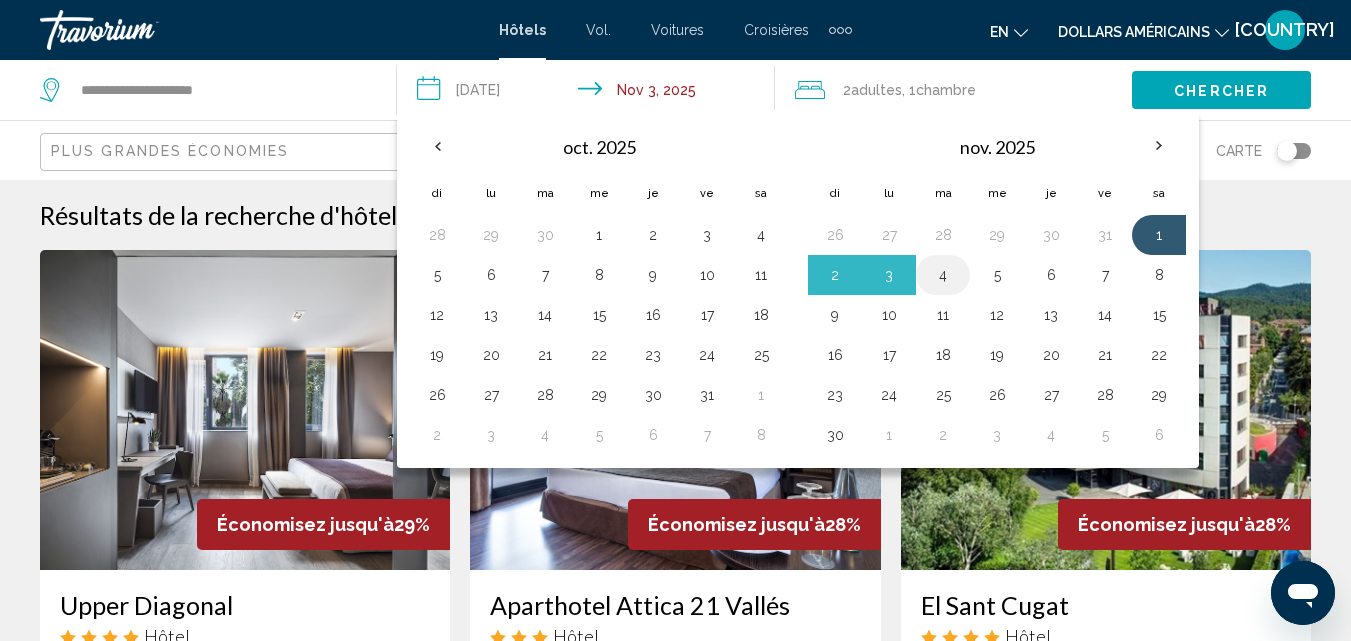 click on "4" at bounding box center [943, 275] 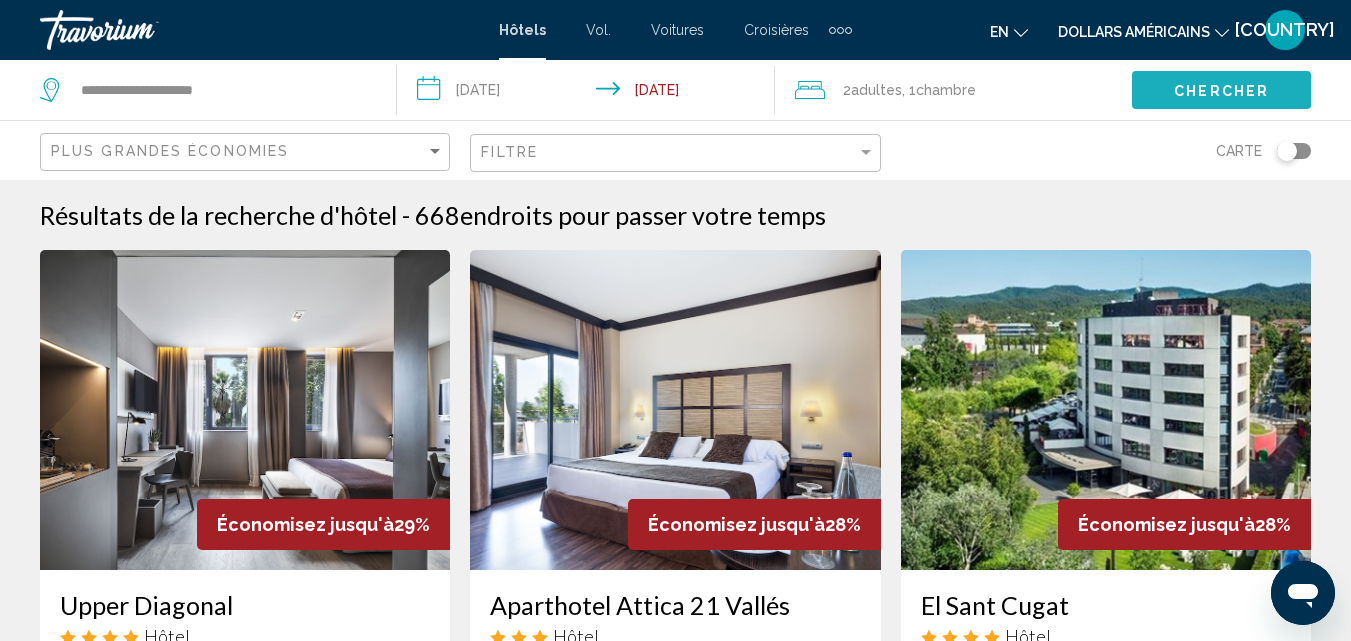 click on "Chercher" 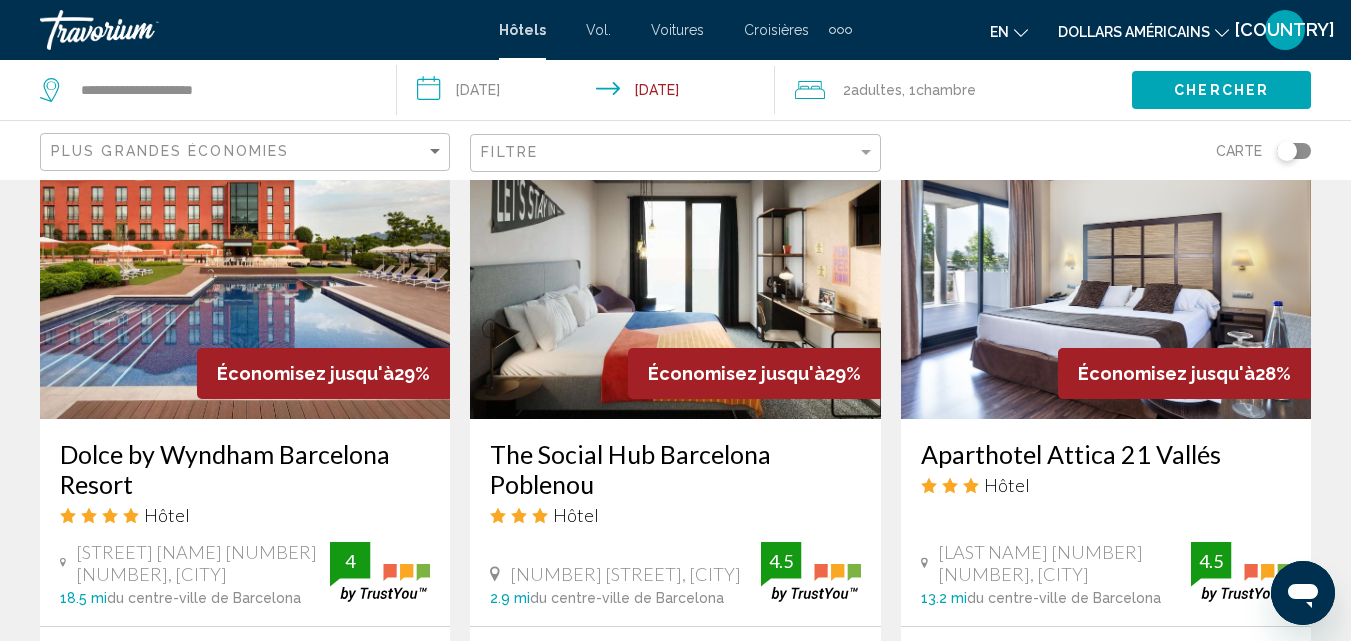 scroll, scrollTop: 1600, scrollLeft: 0, axis: vertical 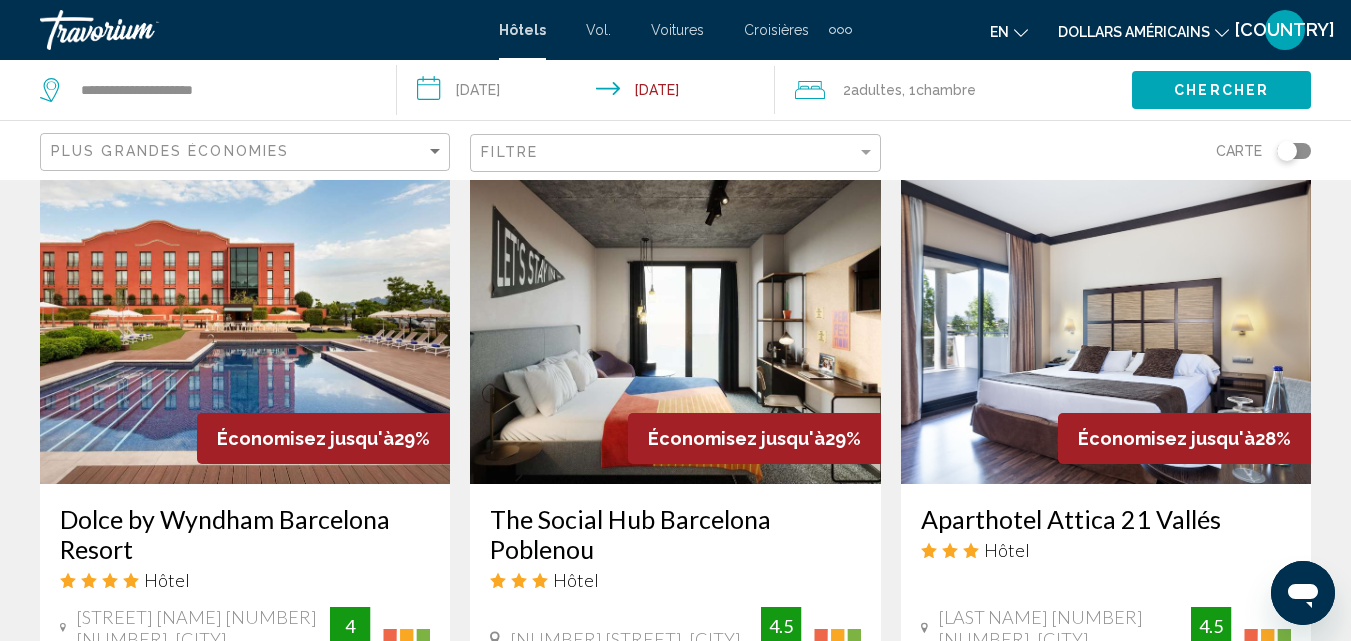 click at bounding box center [1106, 324] 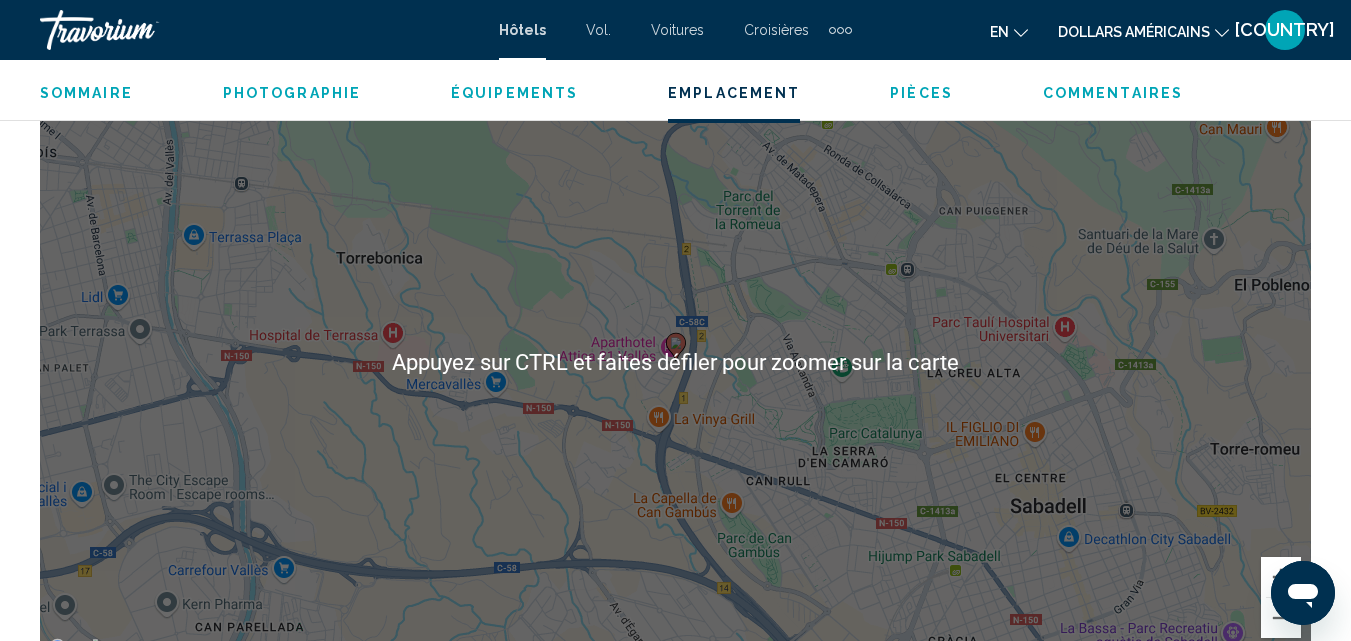 scroll, scrollTop: 2400, scrollLeft: 0, axis: vertical 